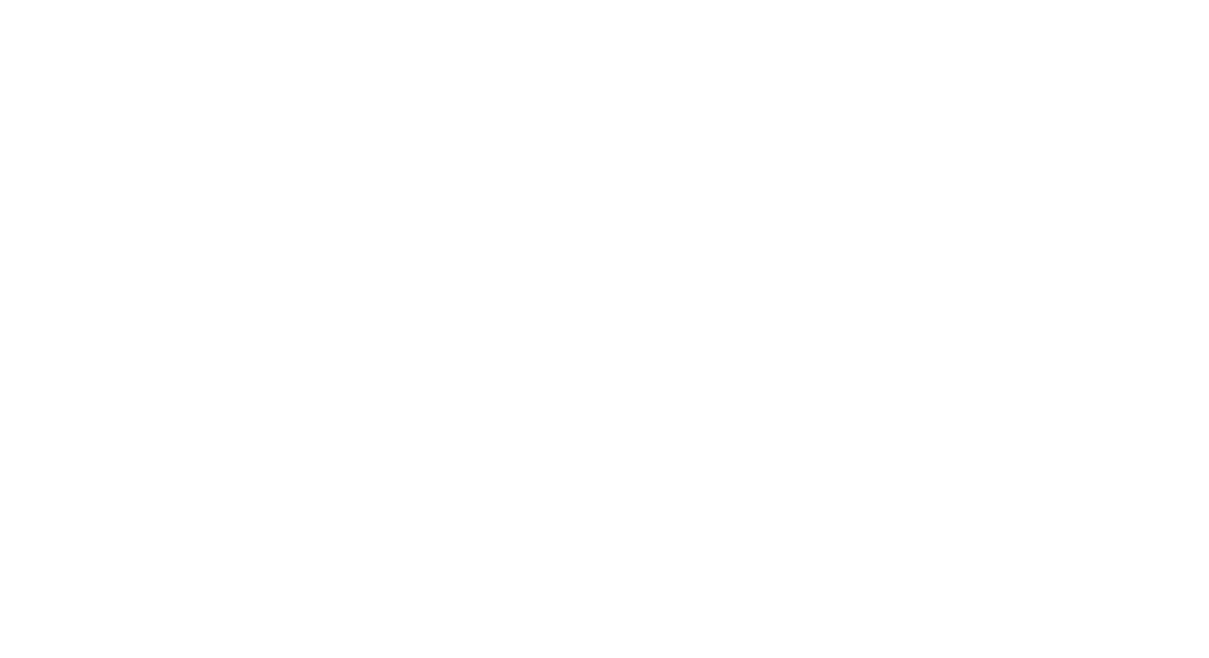 scroll, scrollTop: 0, scrollLeft: 0, axis: both 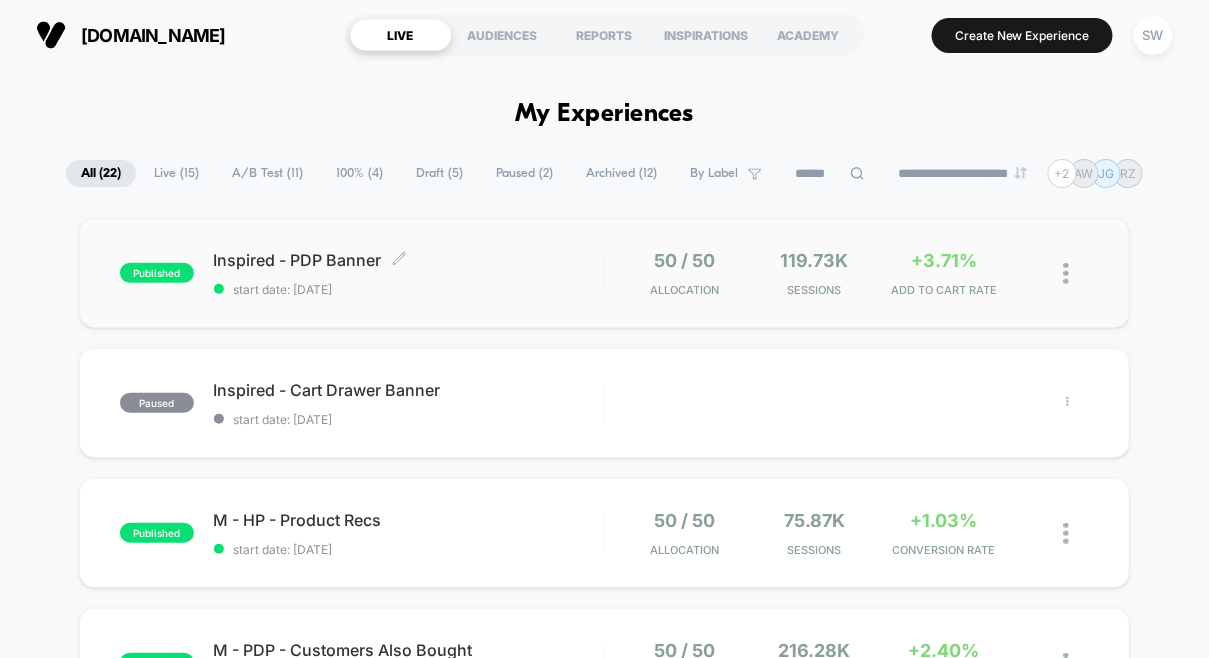 click on "Inspired - PDP Banner Click to edit experience details" at bounding box center (409, 260) 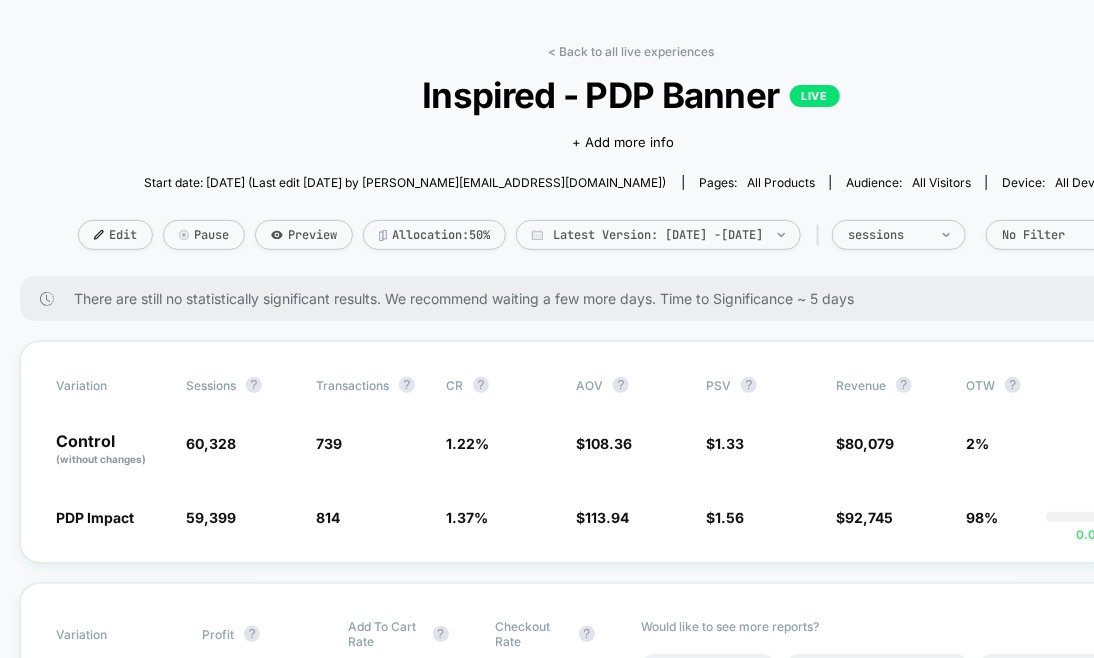scroll, scrollTop: 51, scrollLeft: 0, axis: vertical 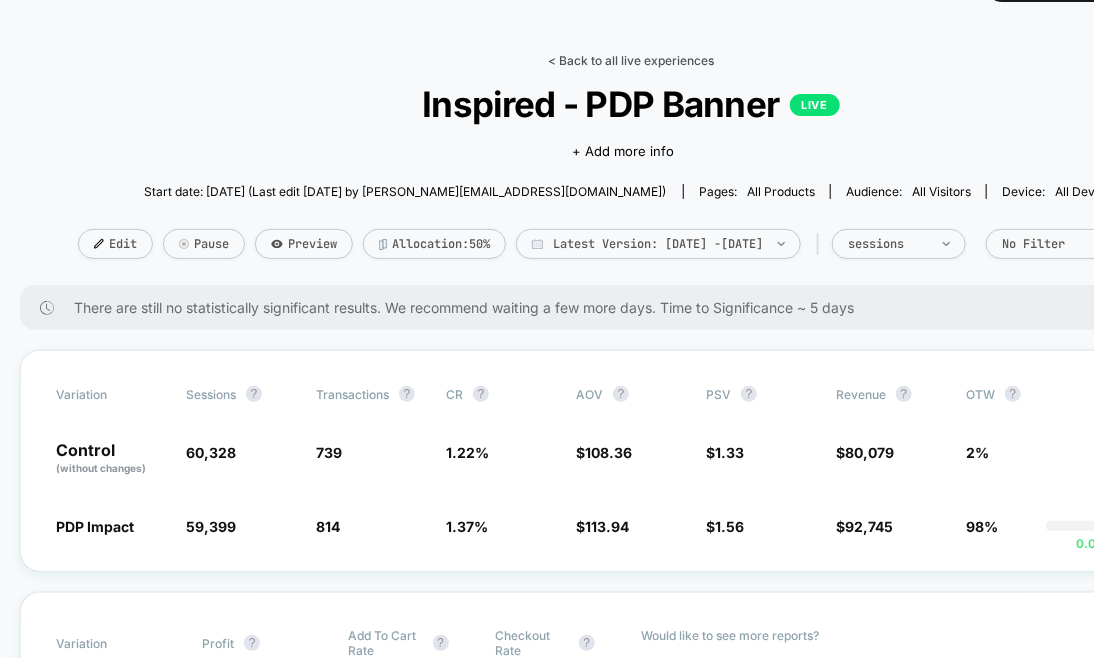 click on "< Back to all live experiences" at bounding box center [631, 60] 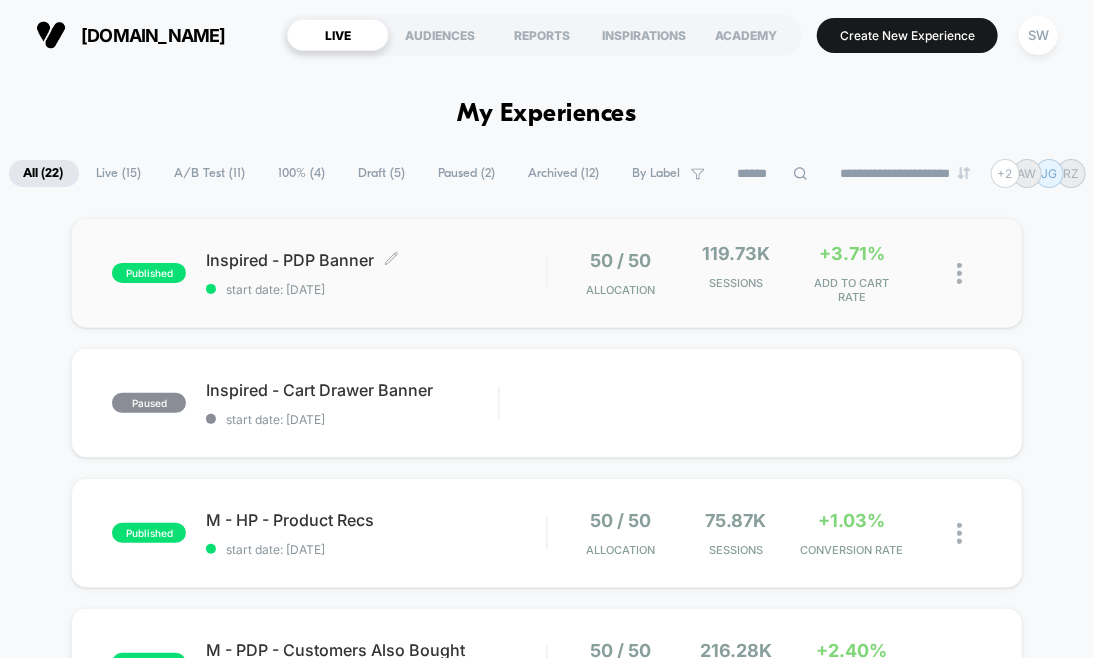 click on "Inspired - PDP Banner Click to edit experience details" at bounding box center [376, 260] 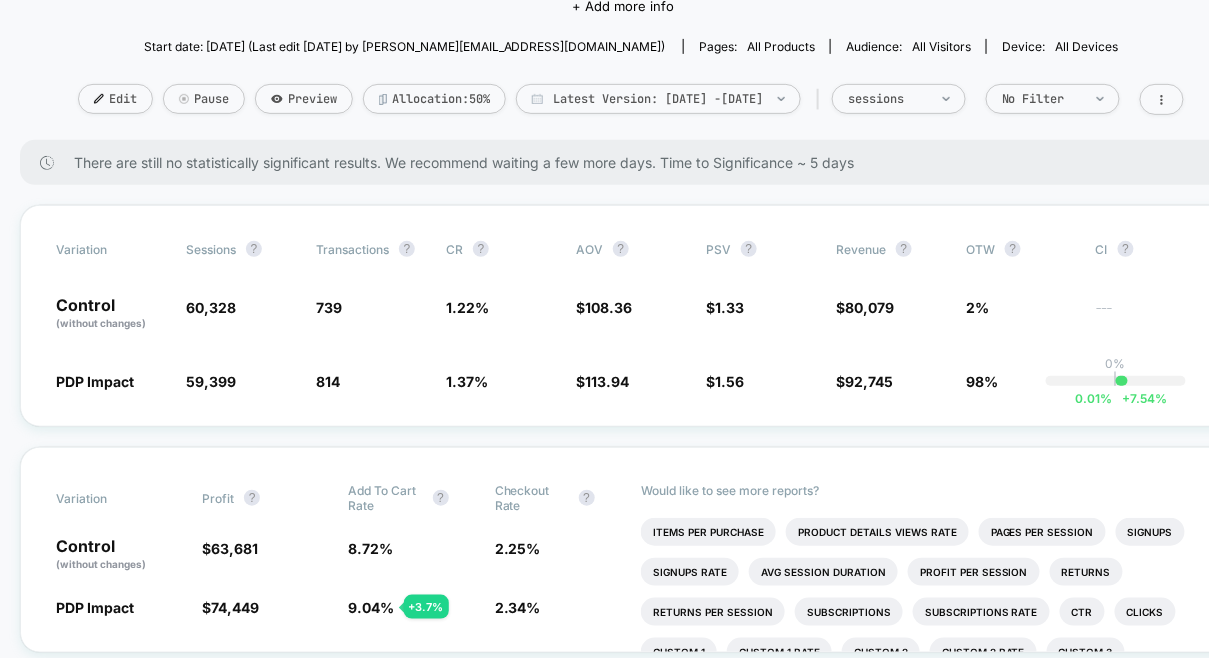 scroll, scrollTop: 0, scrollLeft: 0, axis: both 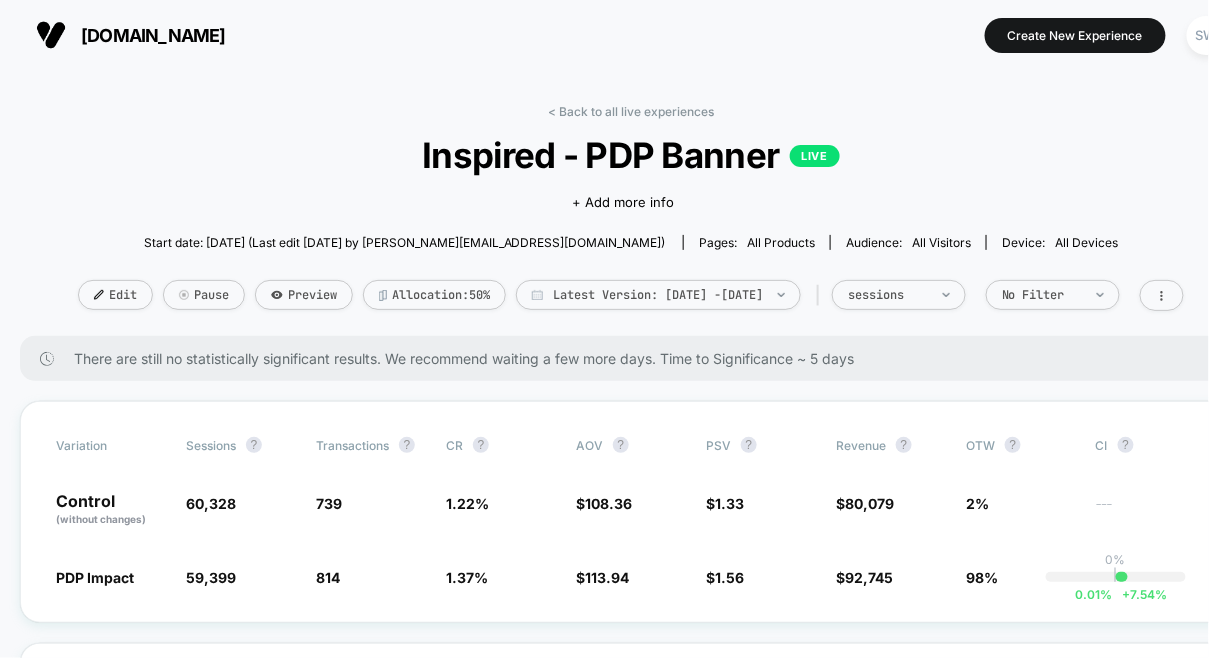 click on "Inspired - PDP Banner LIVE" at bounding box center (630, 155) 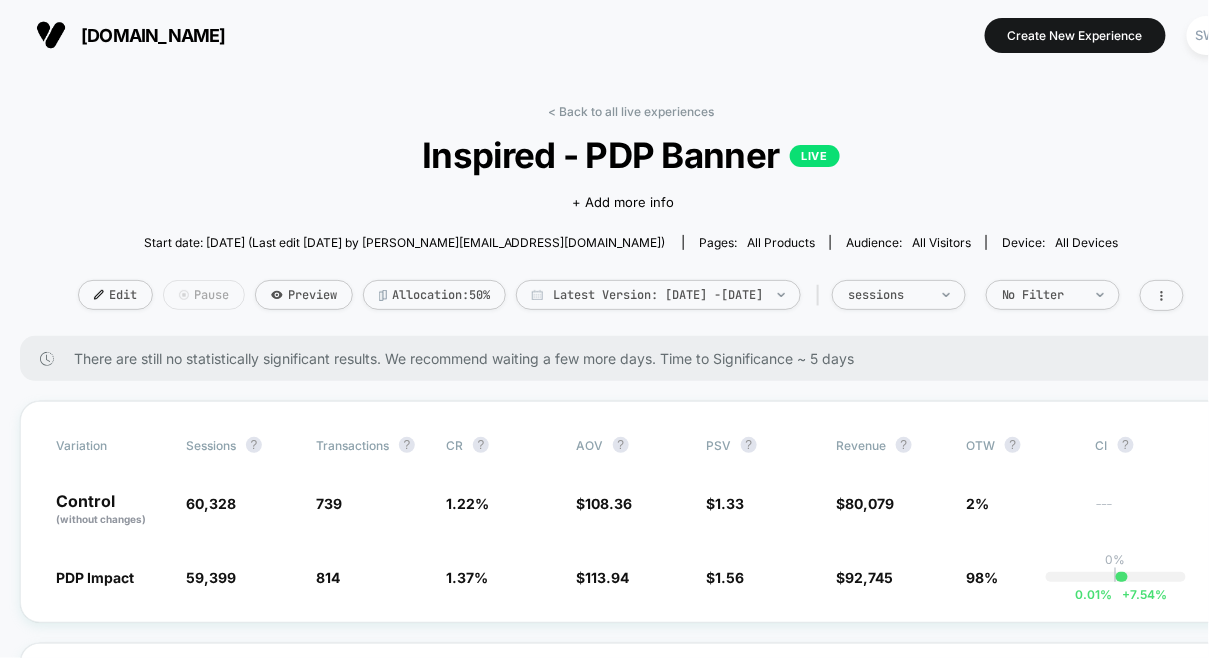 click on "Pause" at bounding box center [204, 295] 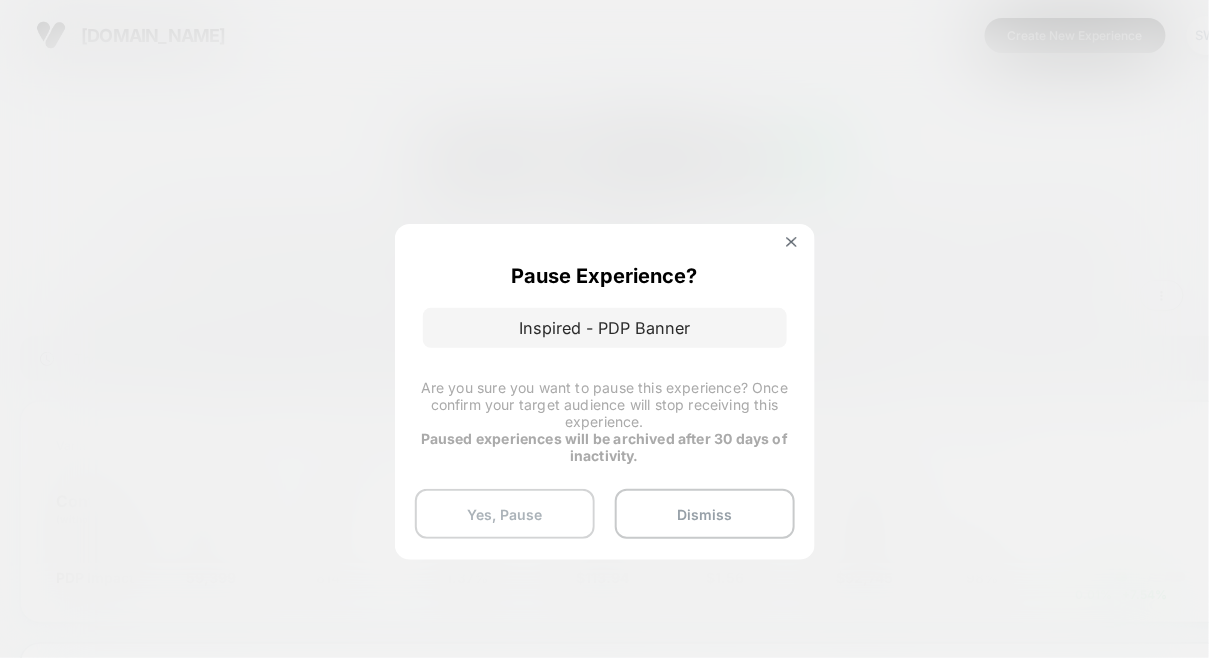 click on "Yes, Pause" at bounding box center [505, 514] 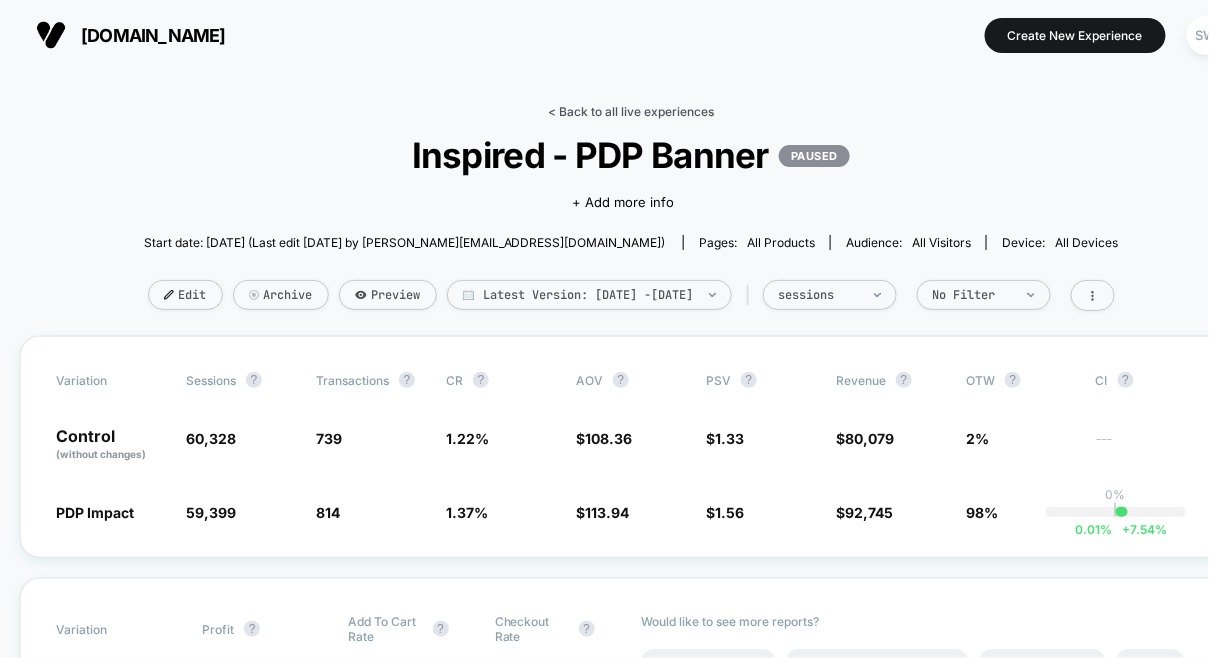 click on "< Back to all live experiences" at bounding box center (631, 111) 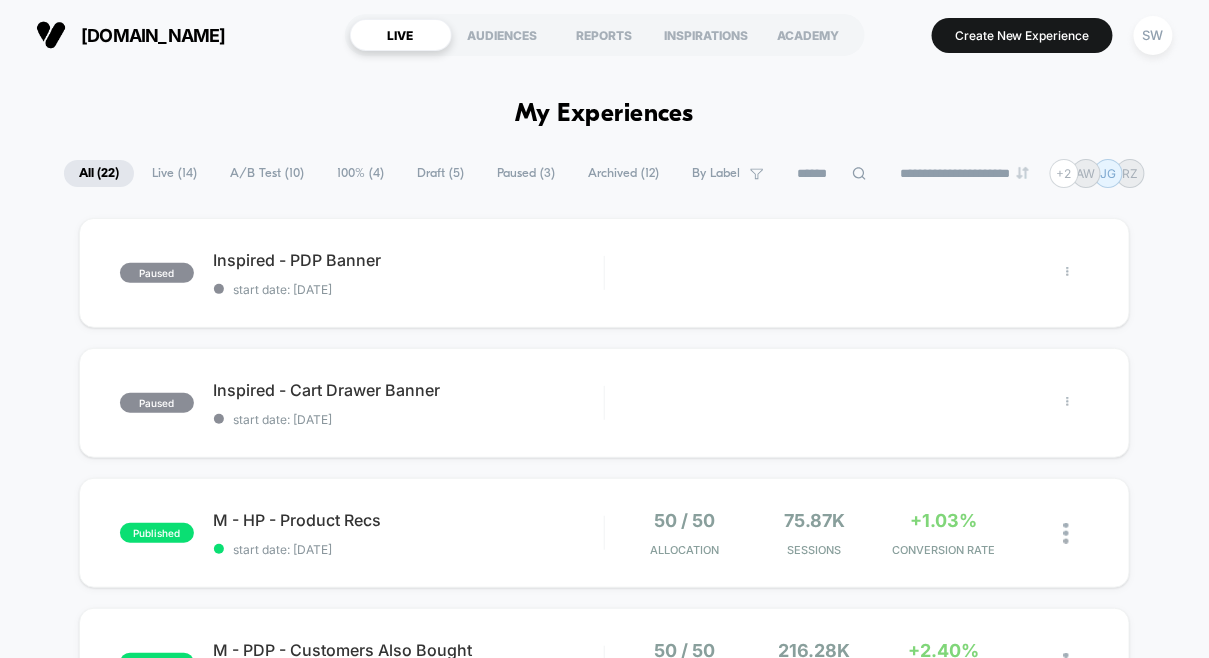 click on "Draft ( 5 )" at bounding box center [440, 173] 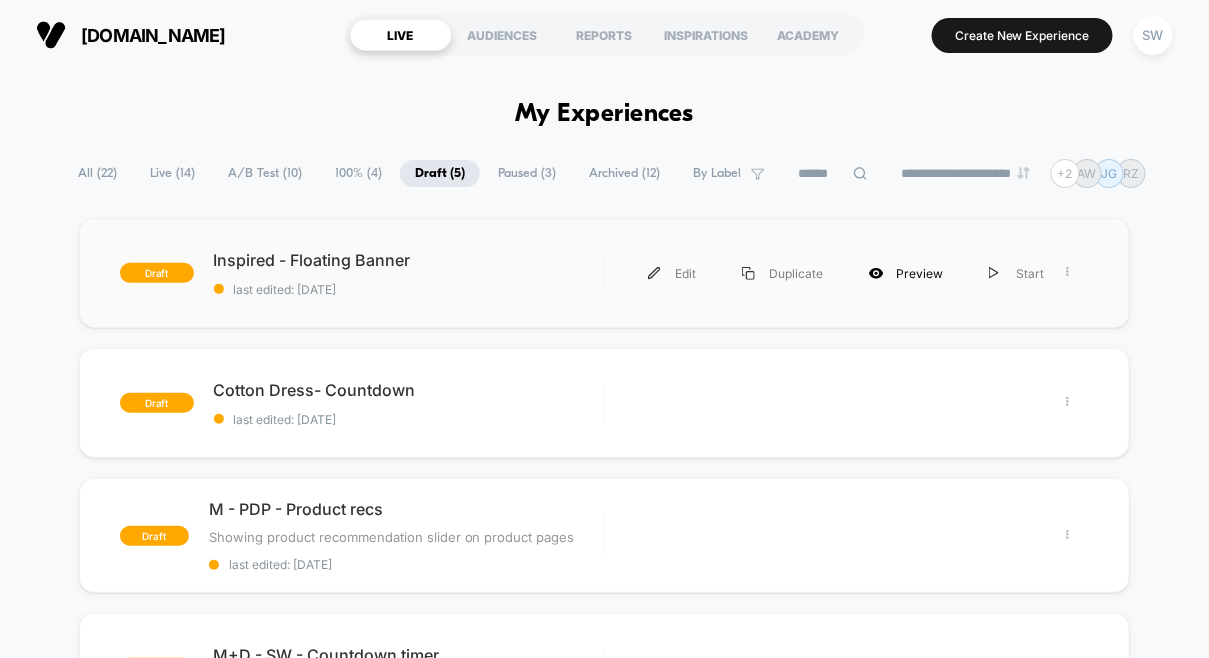 click on "Preview" at bounding box center (906, 273) 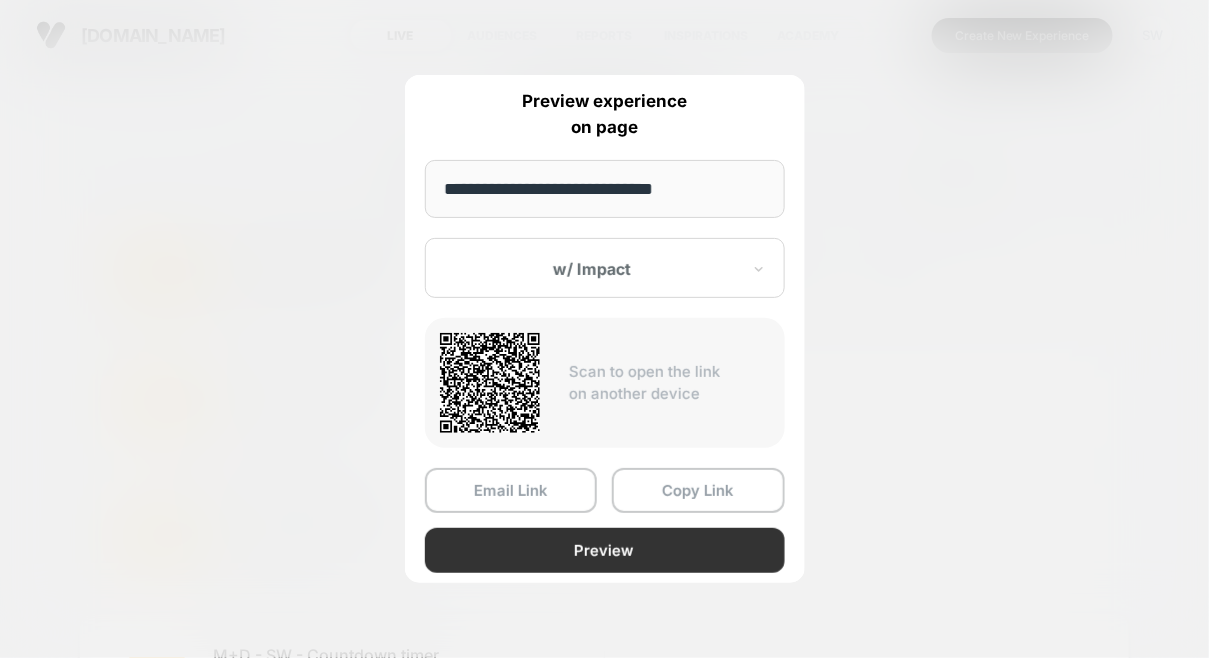click on "Preview" at bounding box center [605, 550] 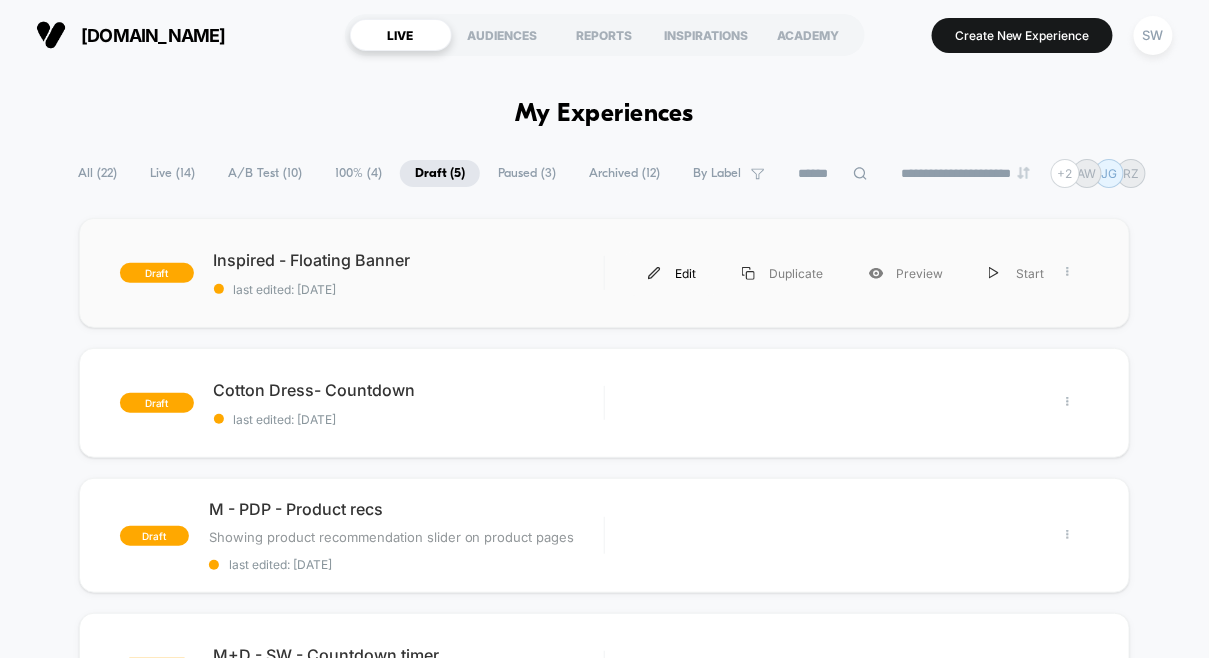 click on "Edit" at bounding box center (672, 273) 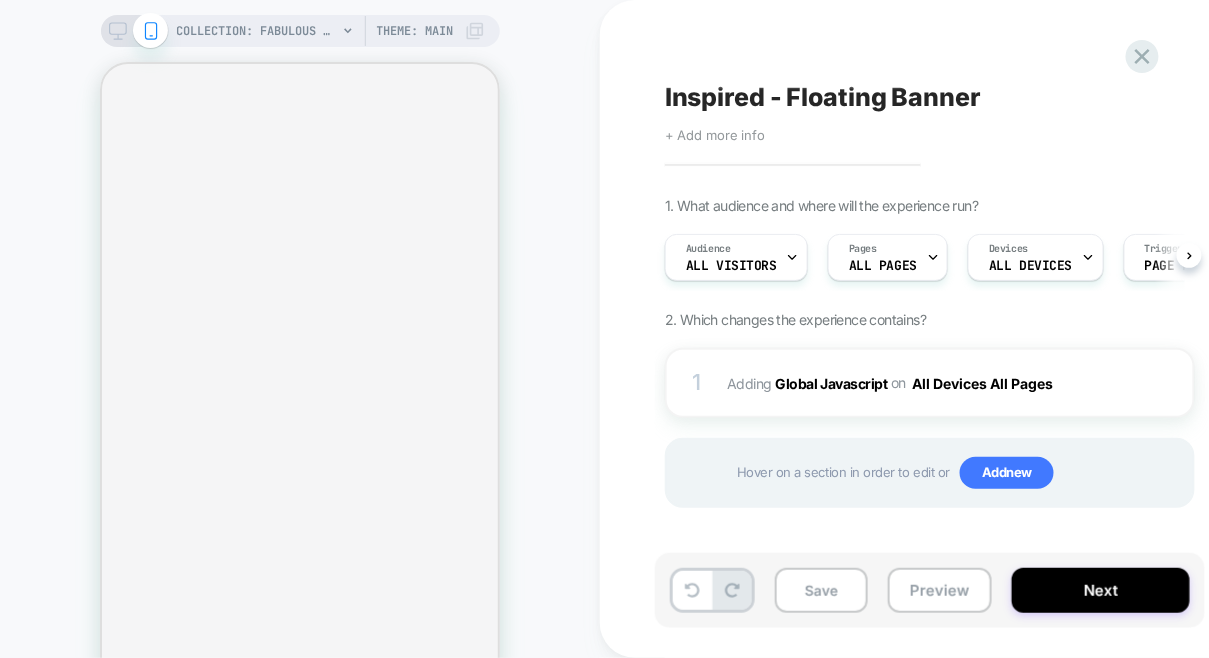 scroll, scrollTop: 0, scrollLeft: 1, axis: horizontal 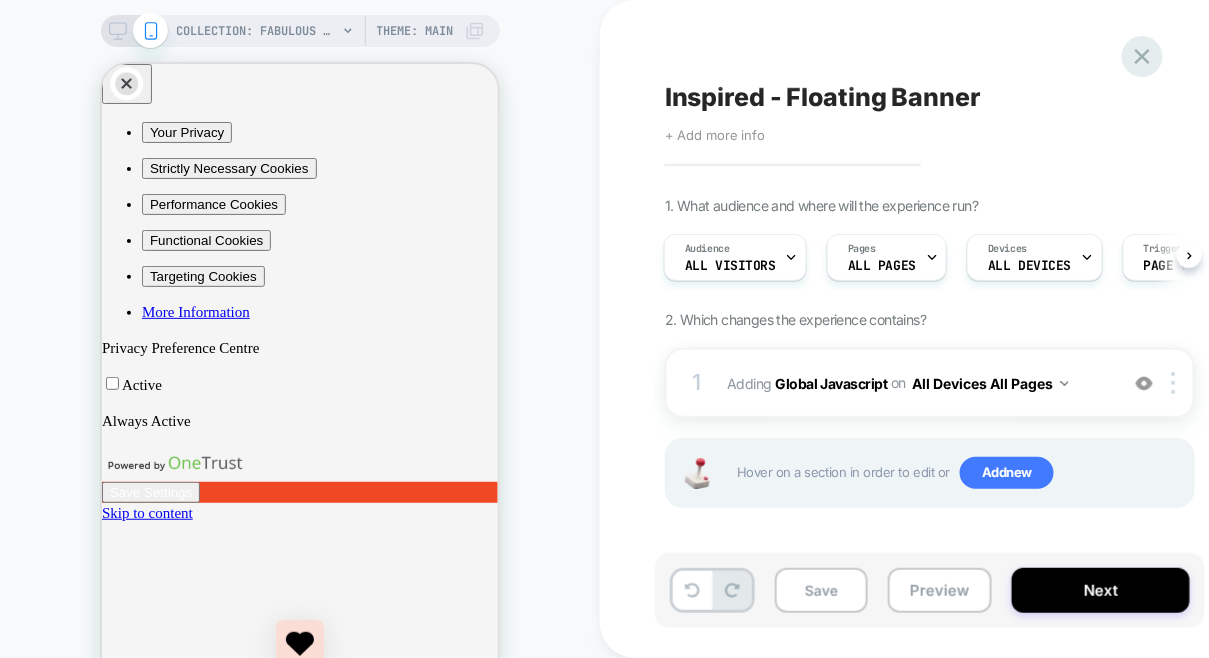 click 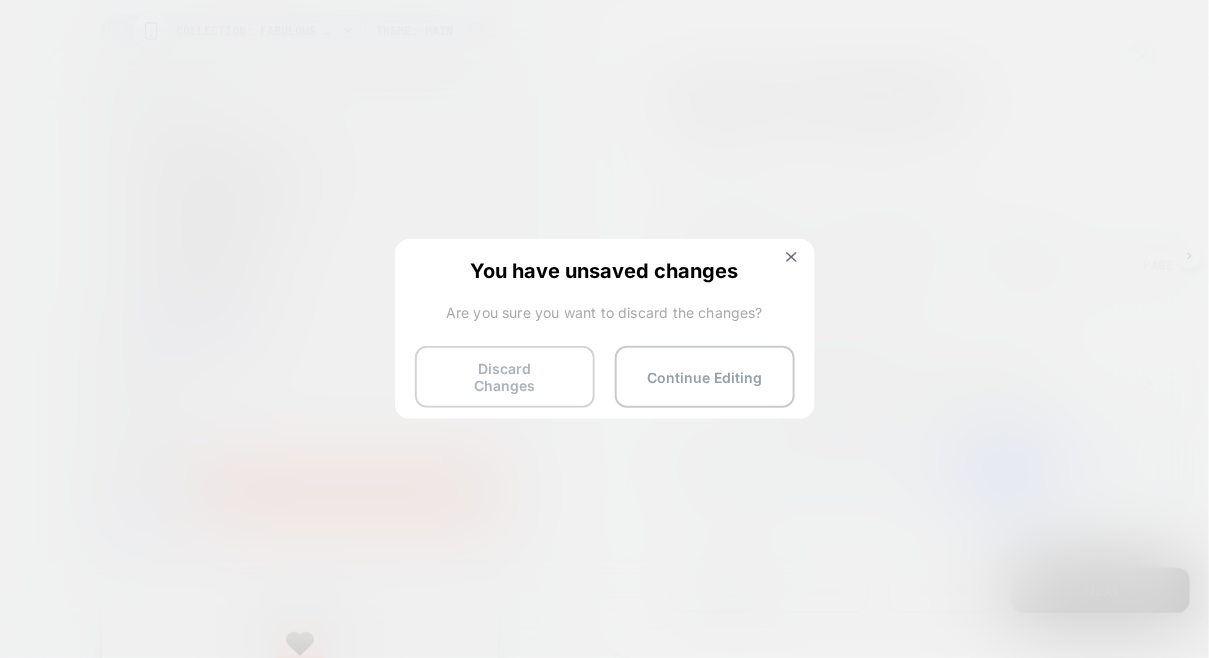 click on "Discard Changes" at bounding box center (505, 377) 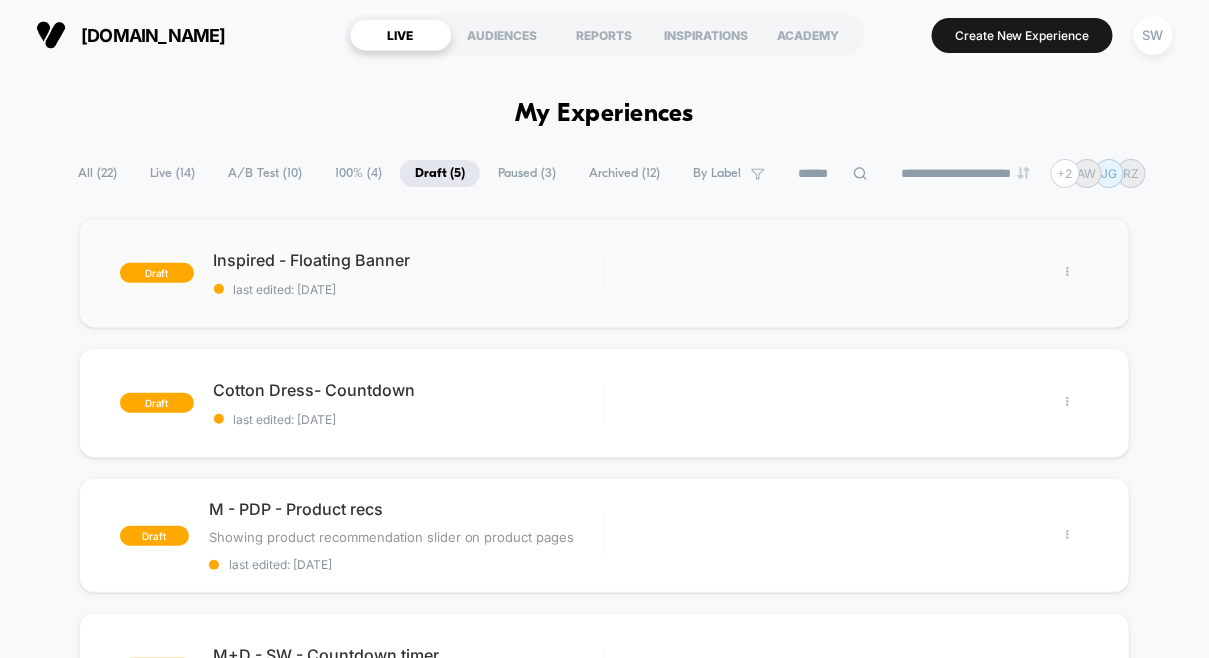 click on "Edit Duplicate Preview Start" at bounding box center (847, 273) 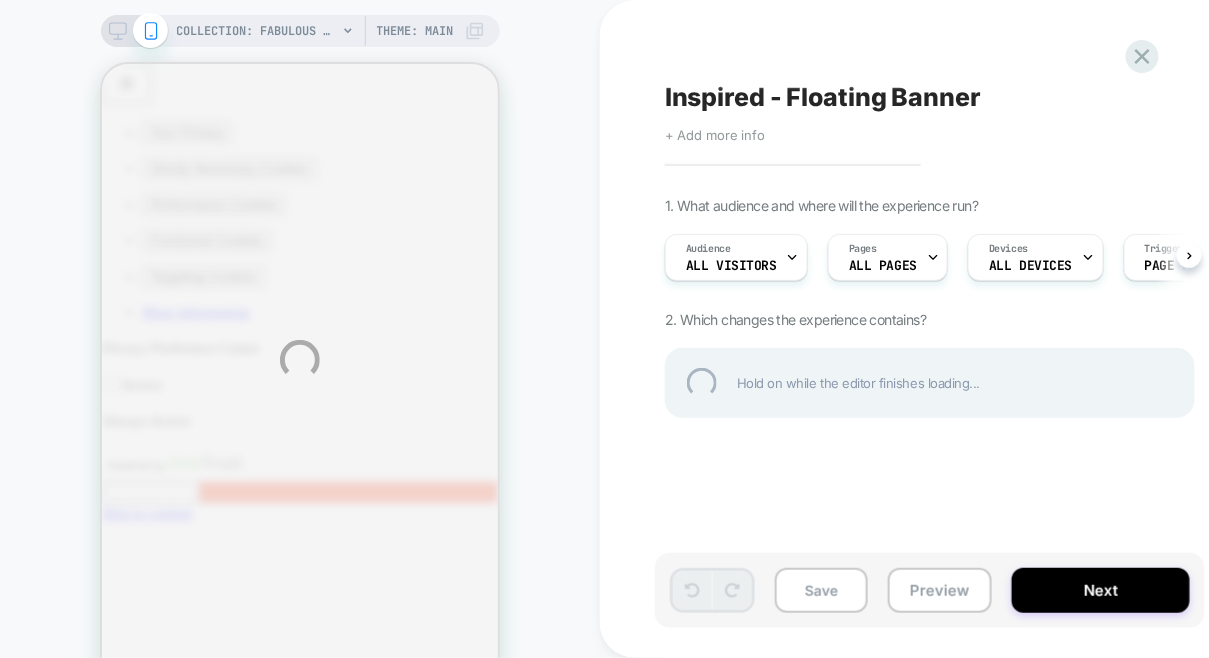 scroll, scrollTop: 0, scrollLeft: 0, axis: both 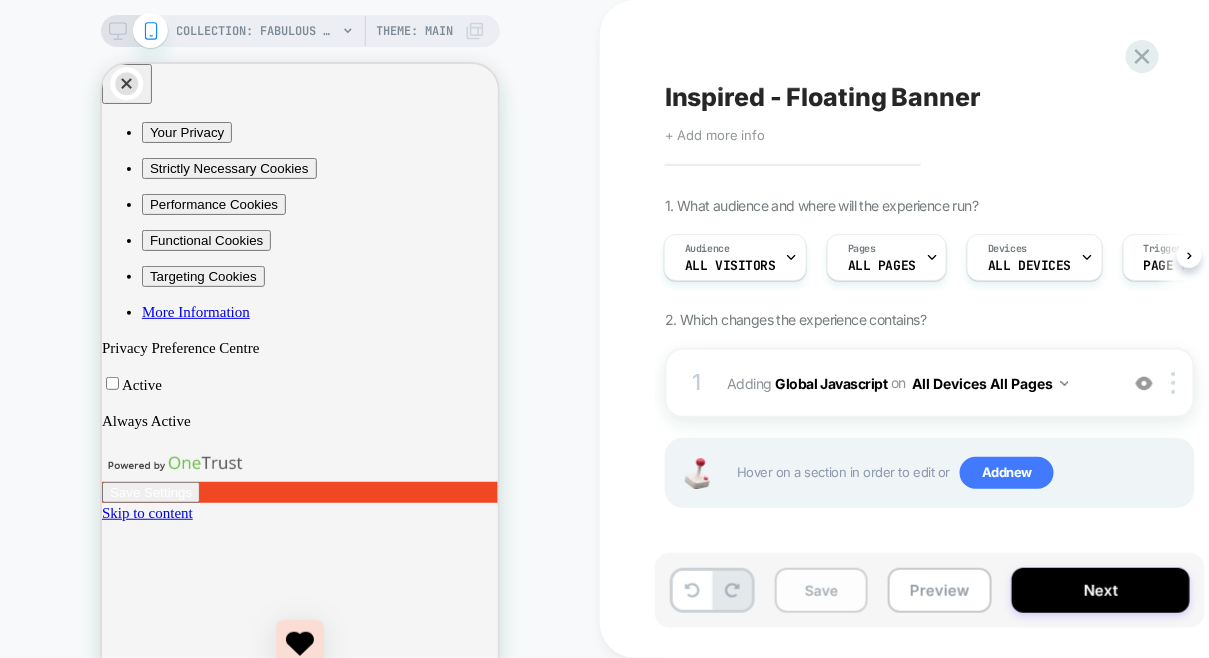 click on "Save" at bounding box center [821, 590] 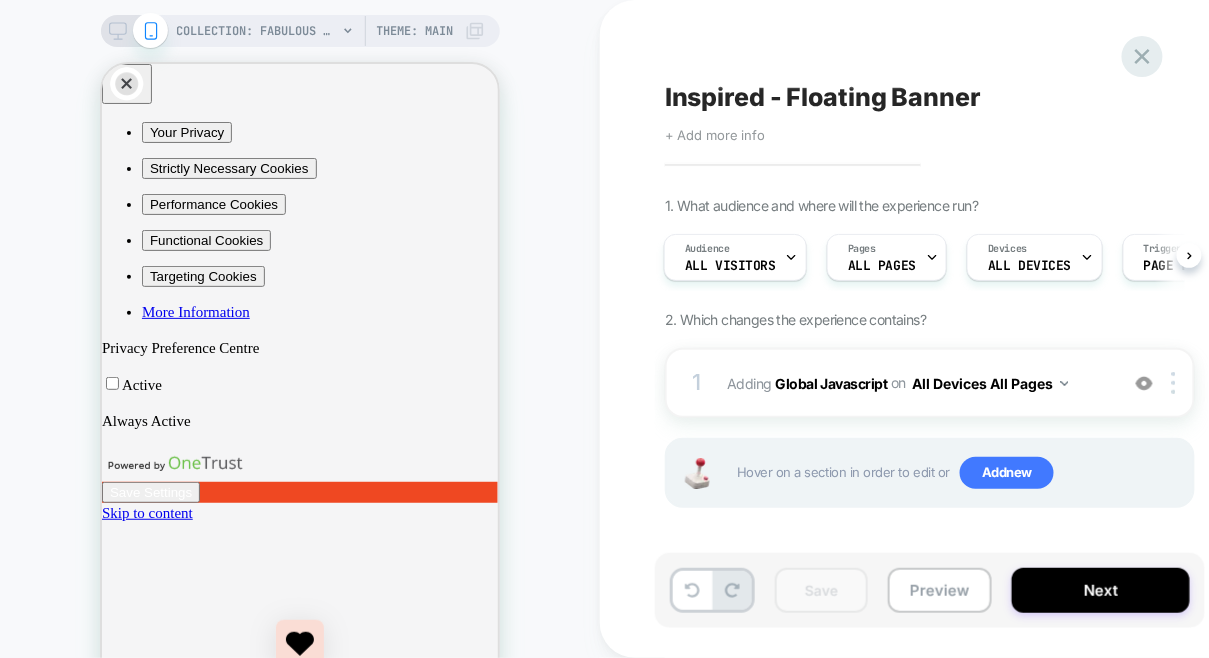 click 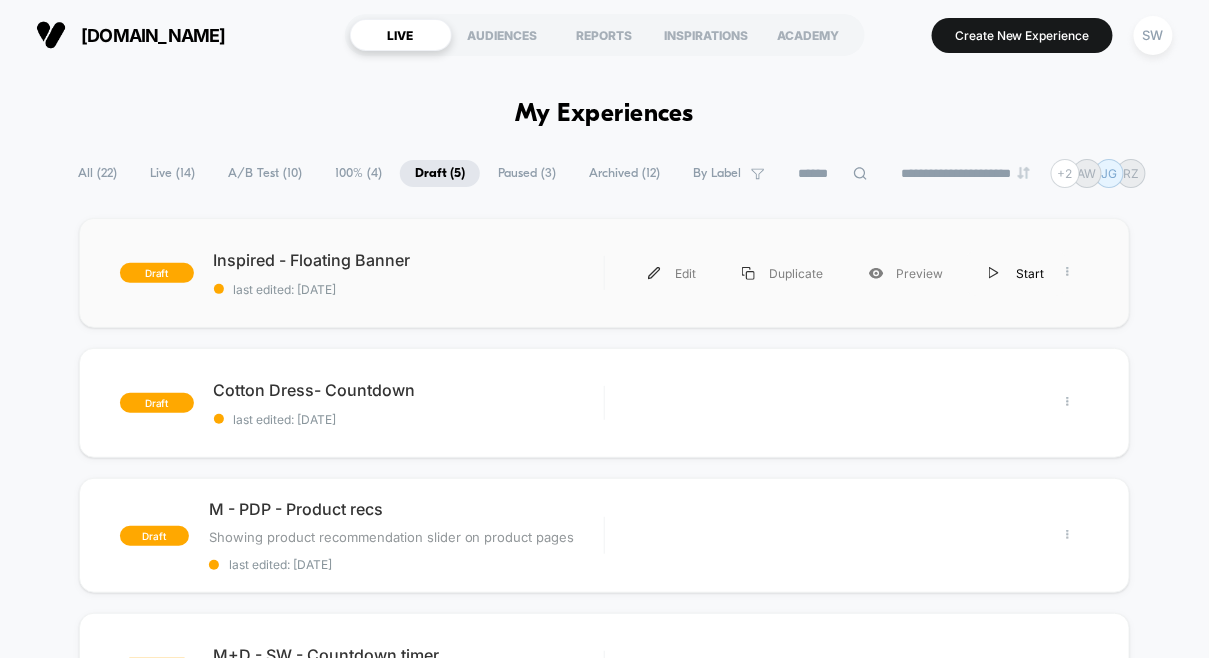 click on "Start" at bounding box center [1016, 273] 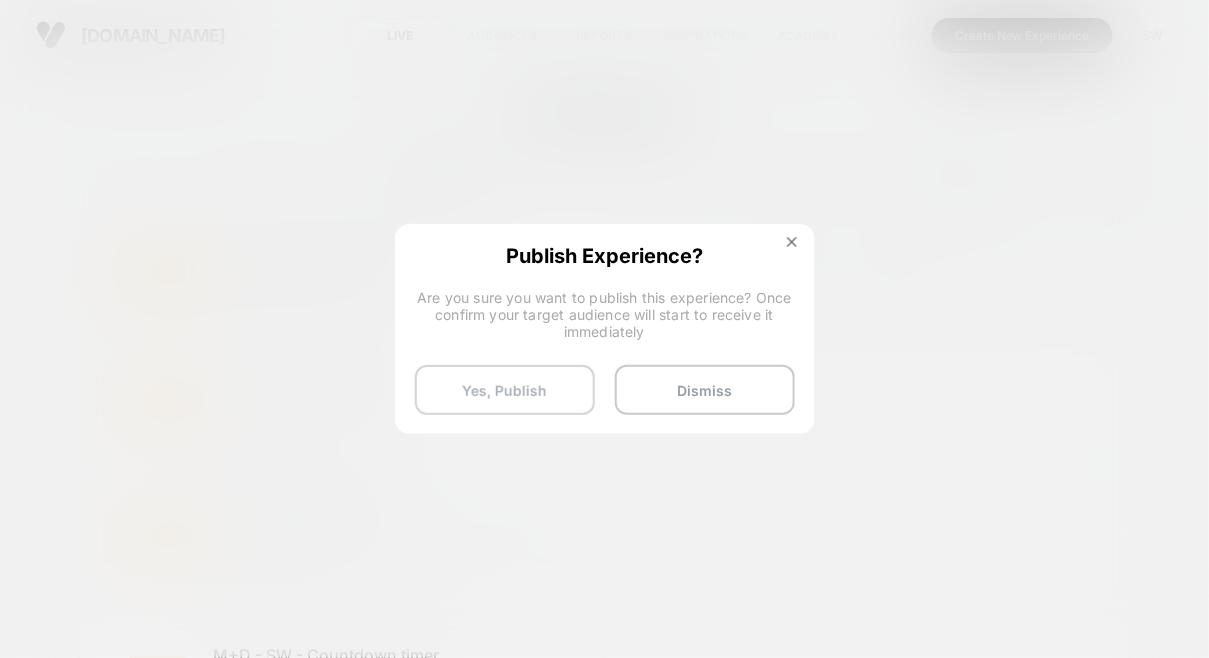 click on "Yes, Publish" at bounding box center [505, 390] 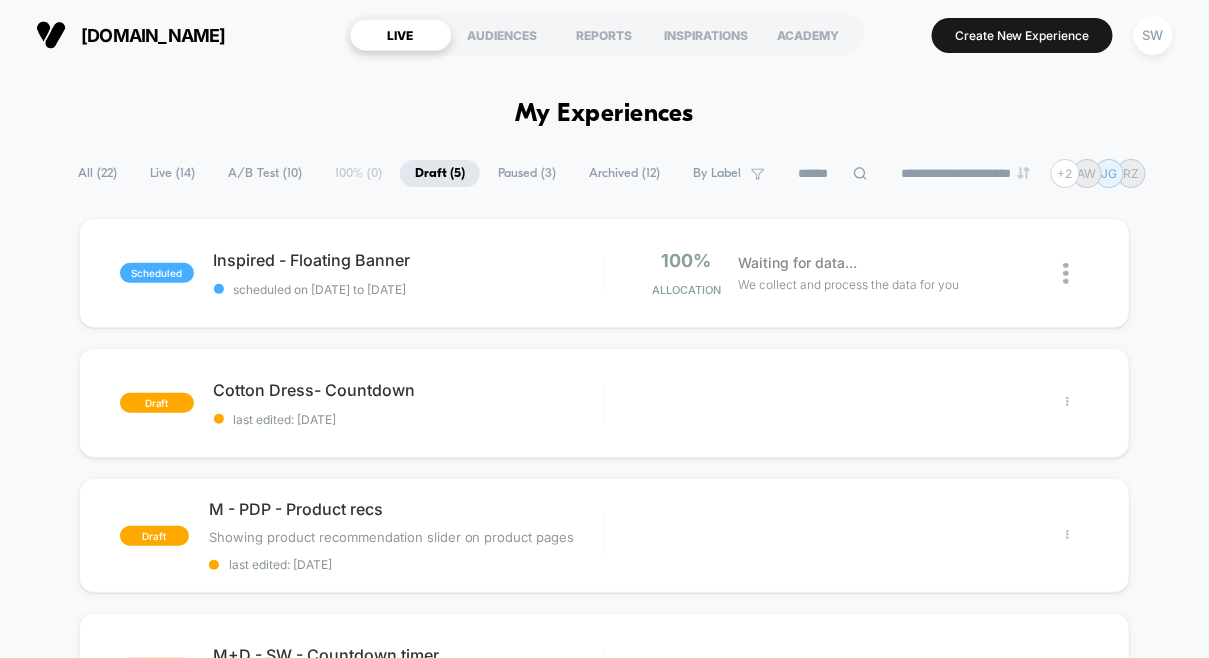 click on "All ( 22 )" at bounding box center [97, 173] 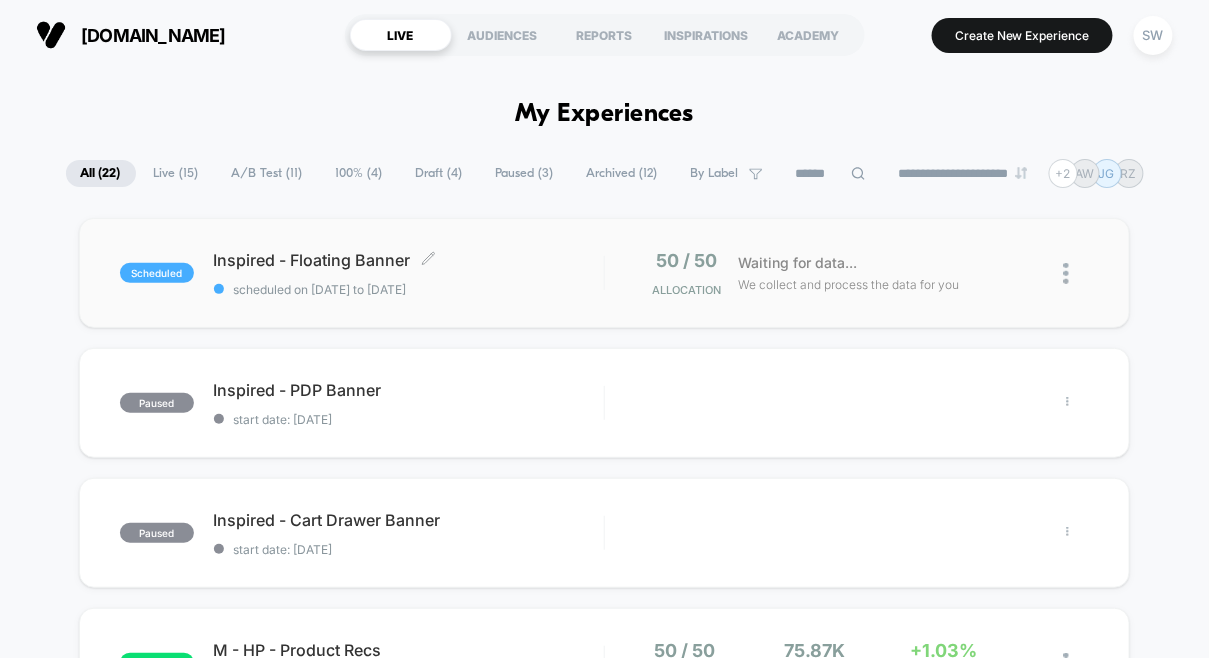 click on "Inspired - Floating Banner Click to edit experience details" at bounding box center [409, 260] 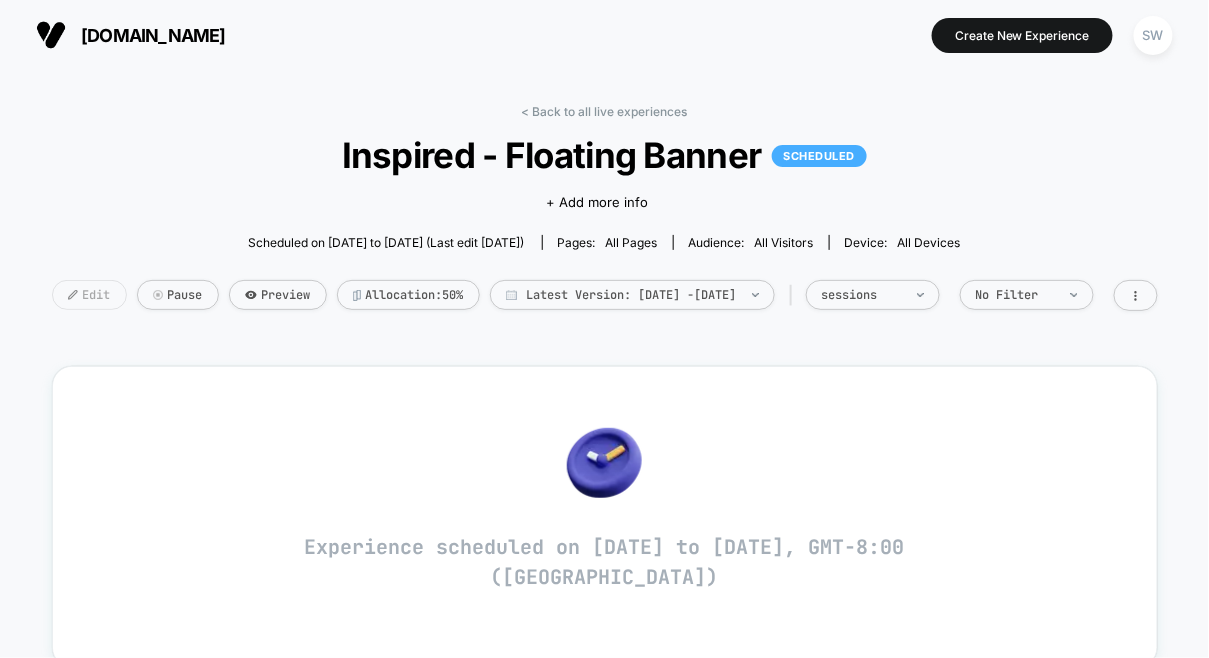 click on "Edit" at bounding box center (89, 295) 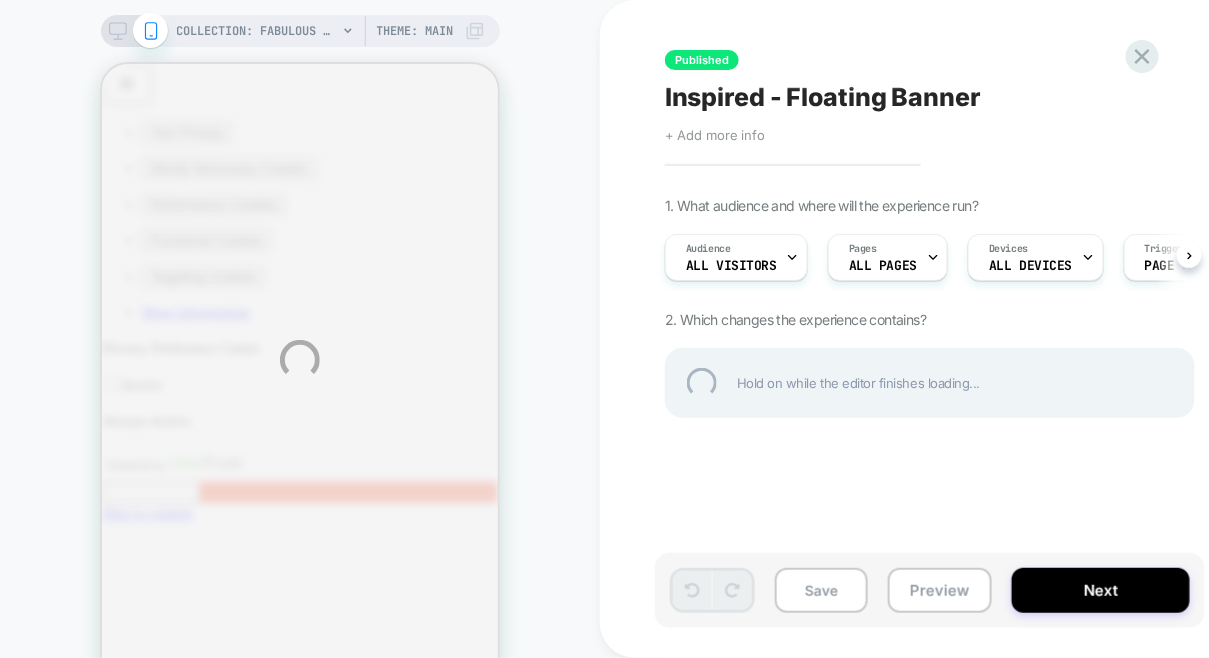 scroll, scrollTop: 0, scrollLeft: 0, axis: both 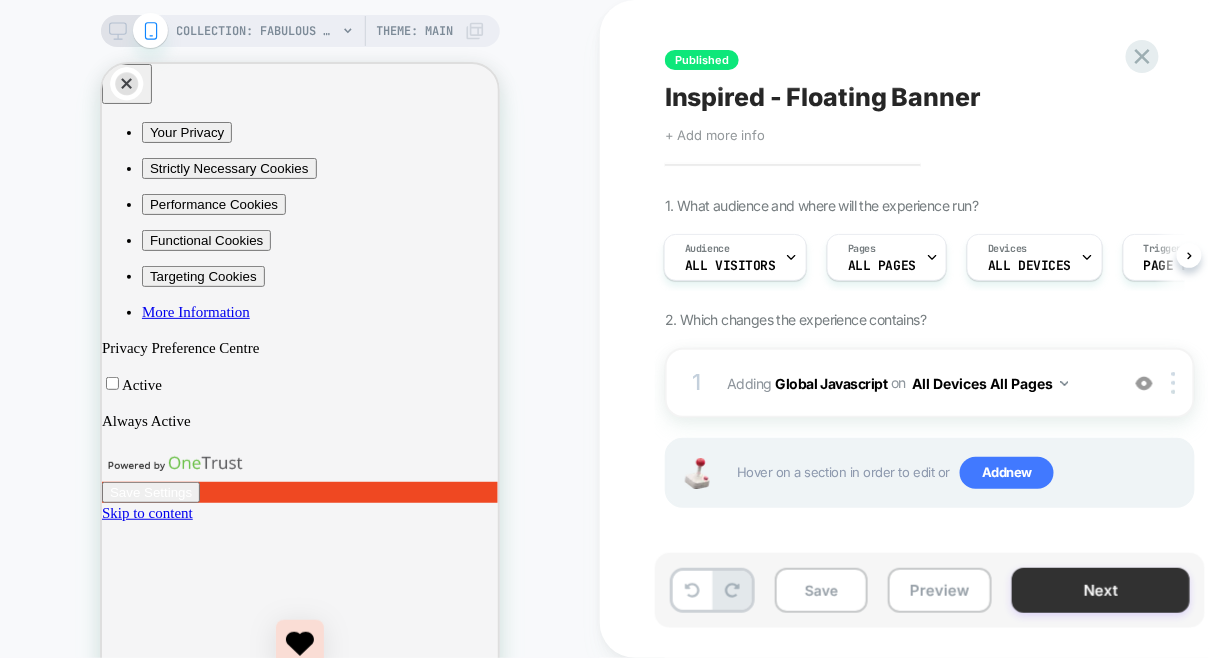 click on "Next" at bounding box center (1101, 590) 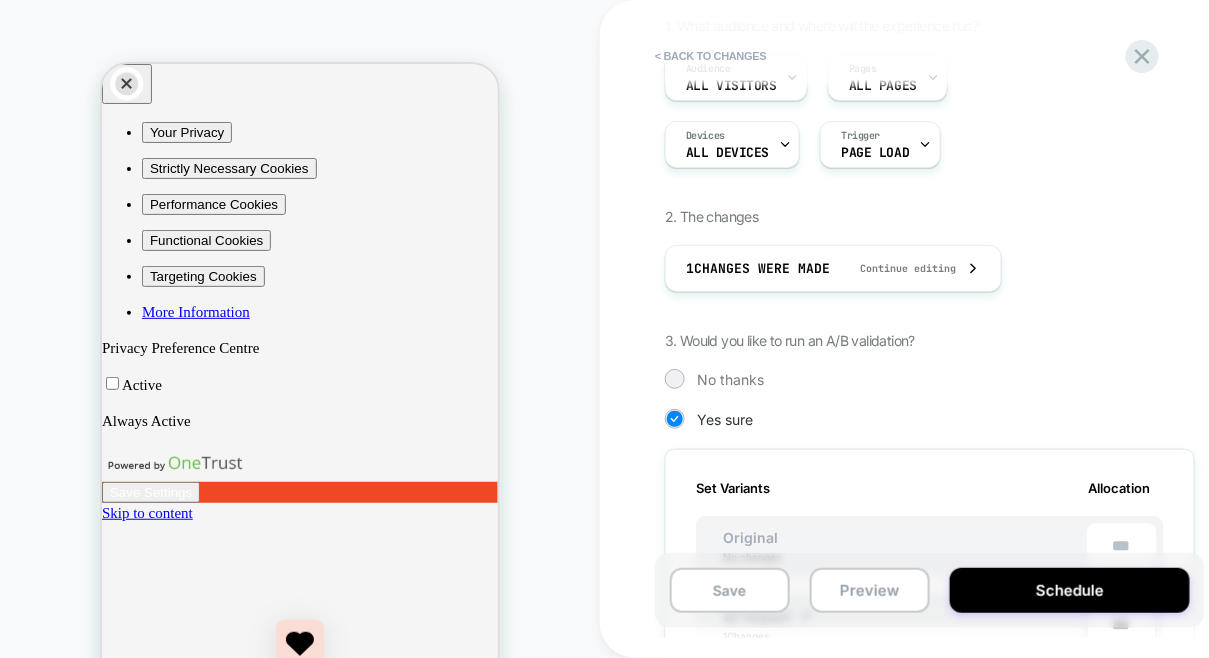 scroll, scrollTop: 1170, scrollLeft: 0, axis: vertical 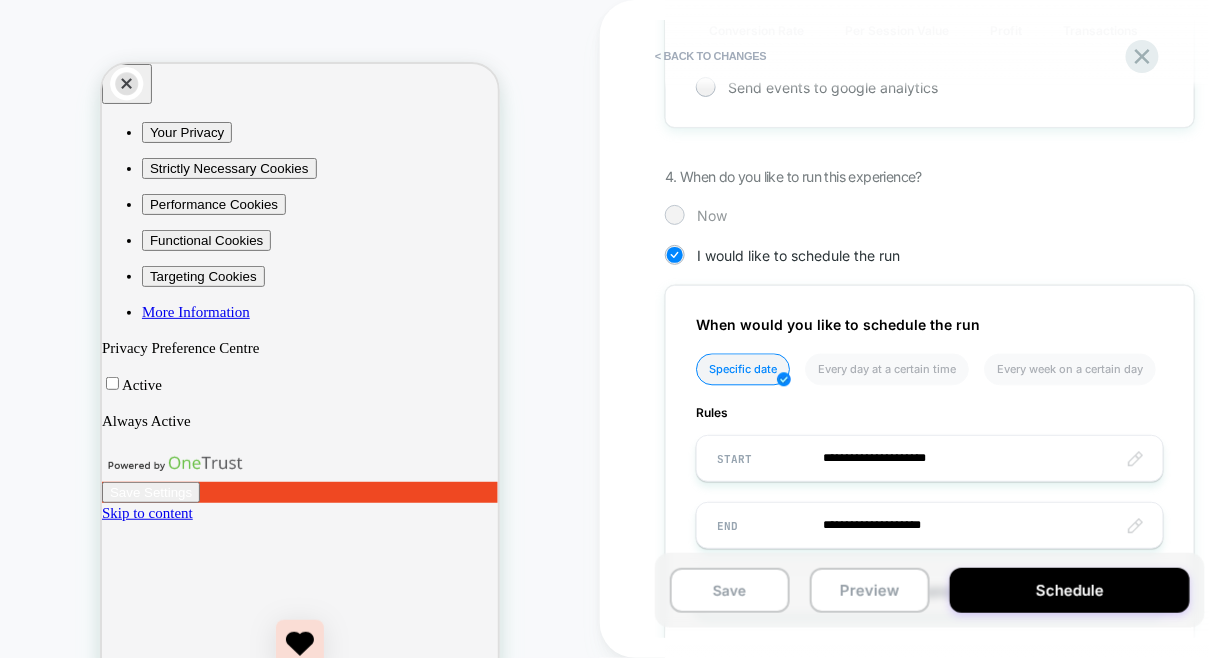 click at bounding box center (674, 214) 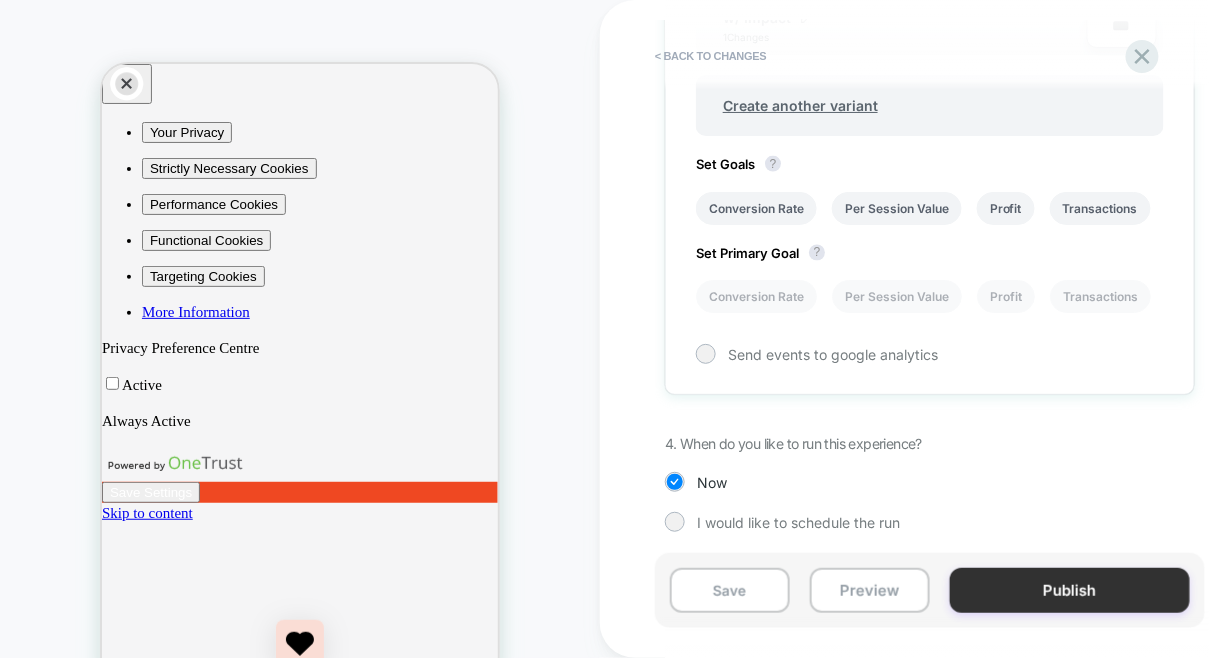click on "Publish" at bounding box center [1070, 590] 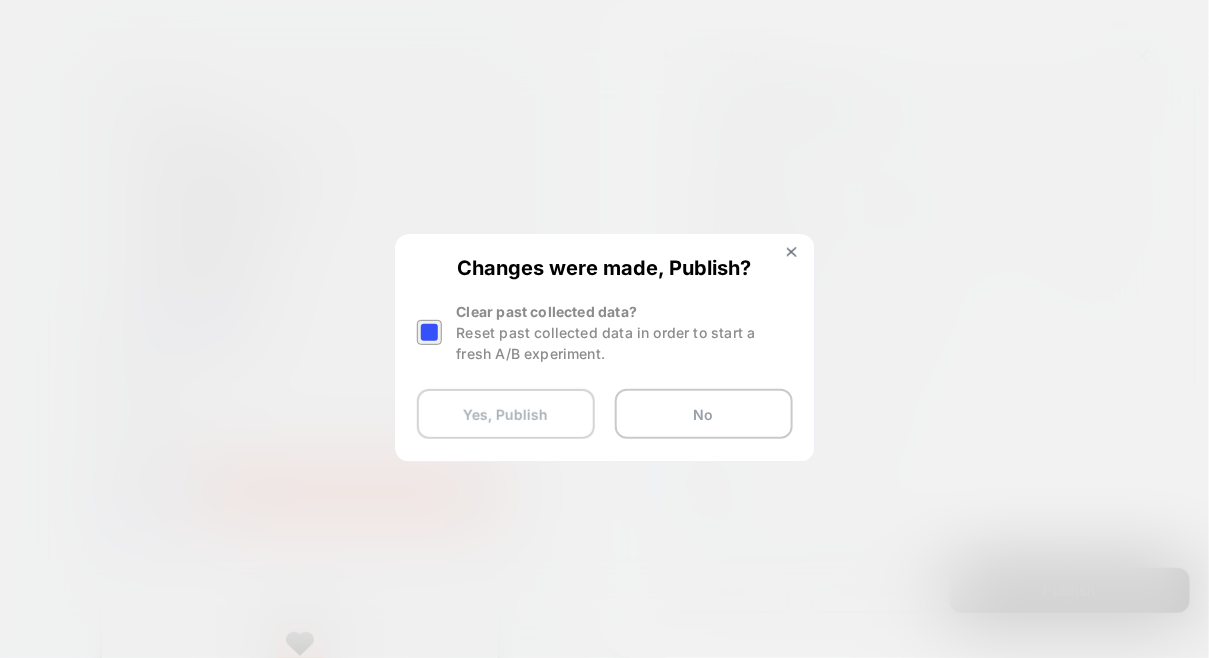 click on "Yes, Publish" at bounding box center [506, 414] 